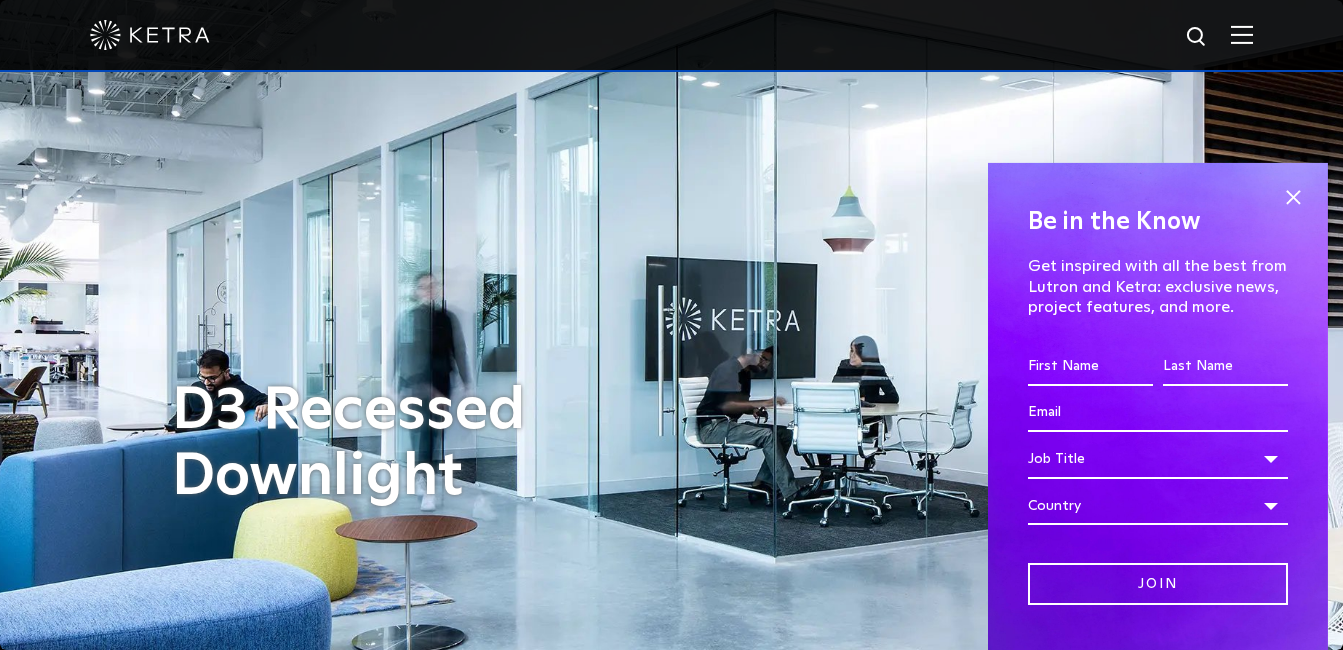 scroll, scrollTop: 0, scrollLeft: 0, axis: both 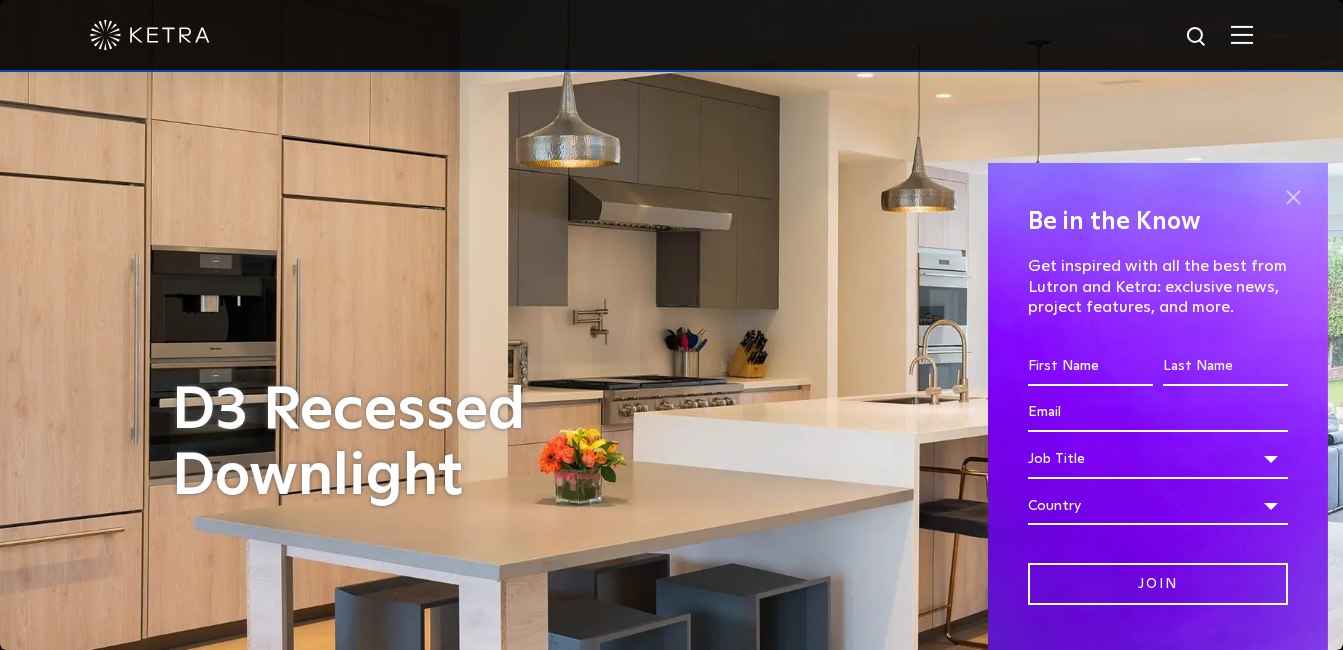 click at bounding box center [1293, 198] 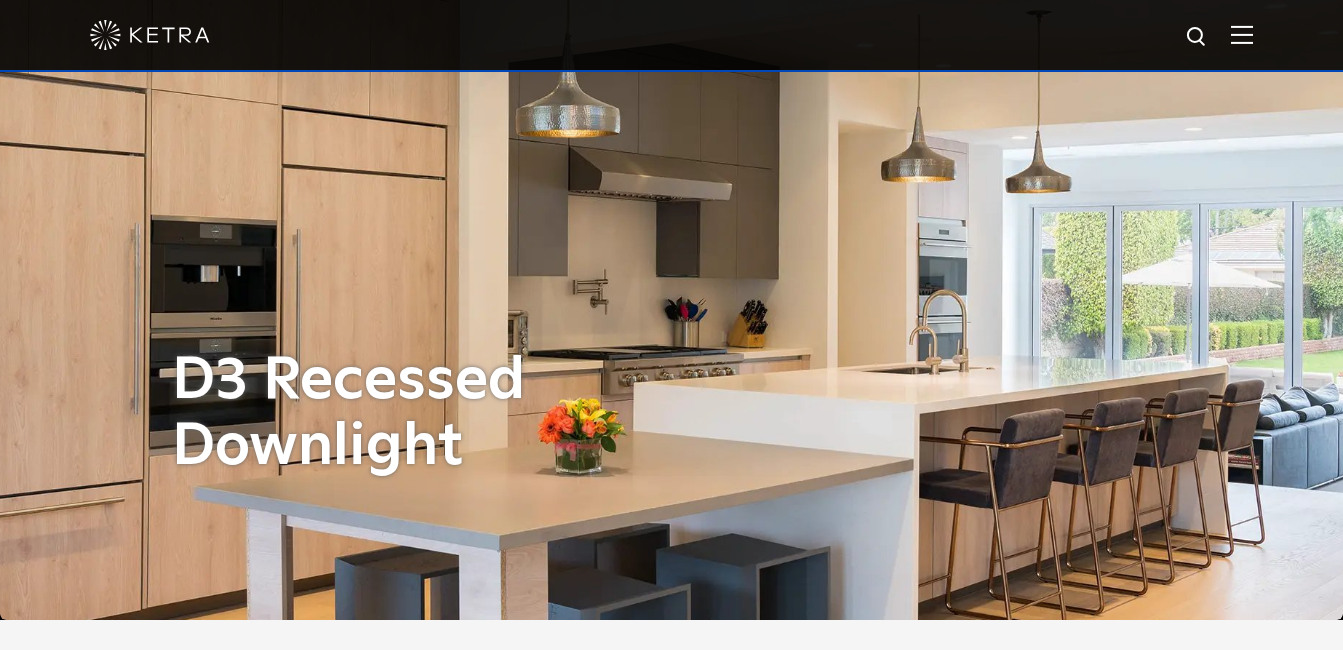 scroll, scrollTop: 0, scrollLeft: 0, axis: both 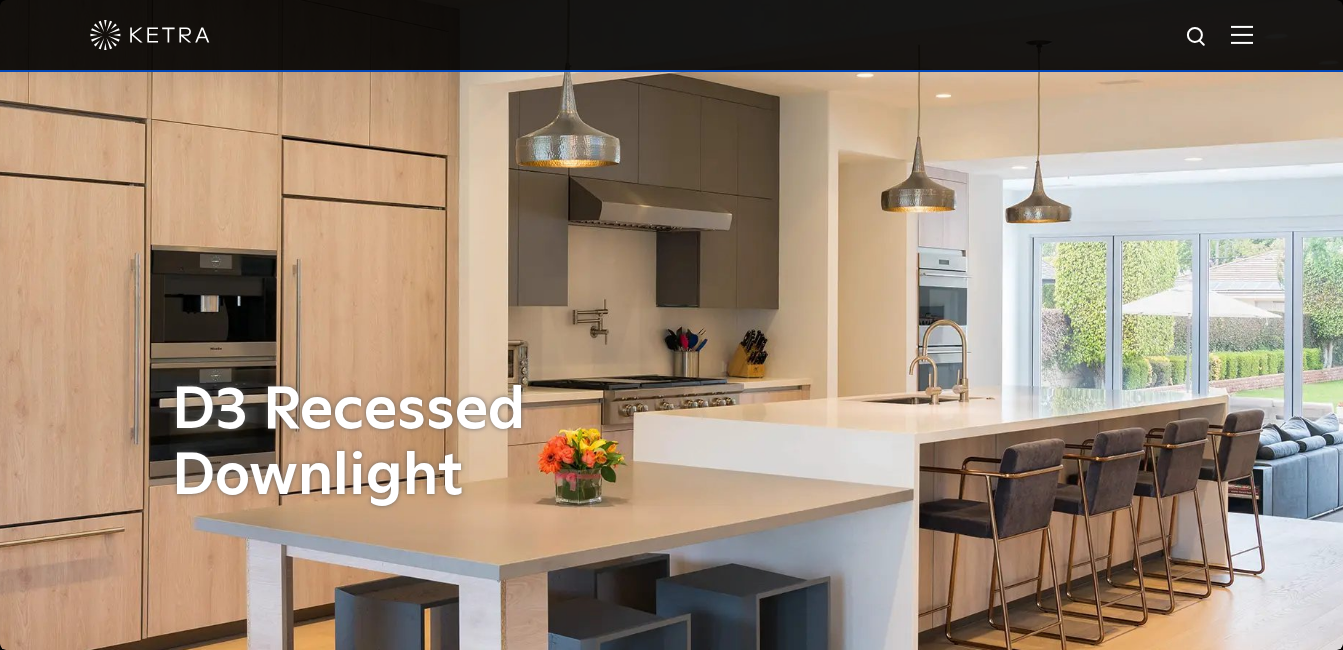 click at bounding box center (1242, 34) 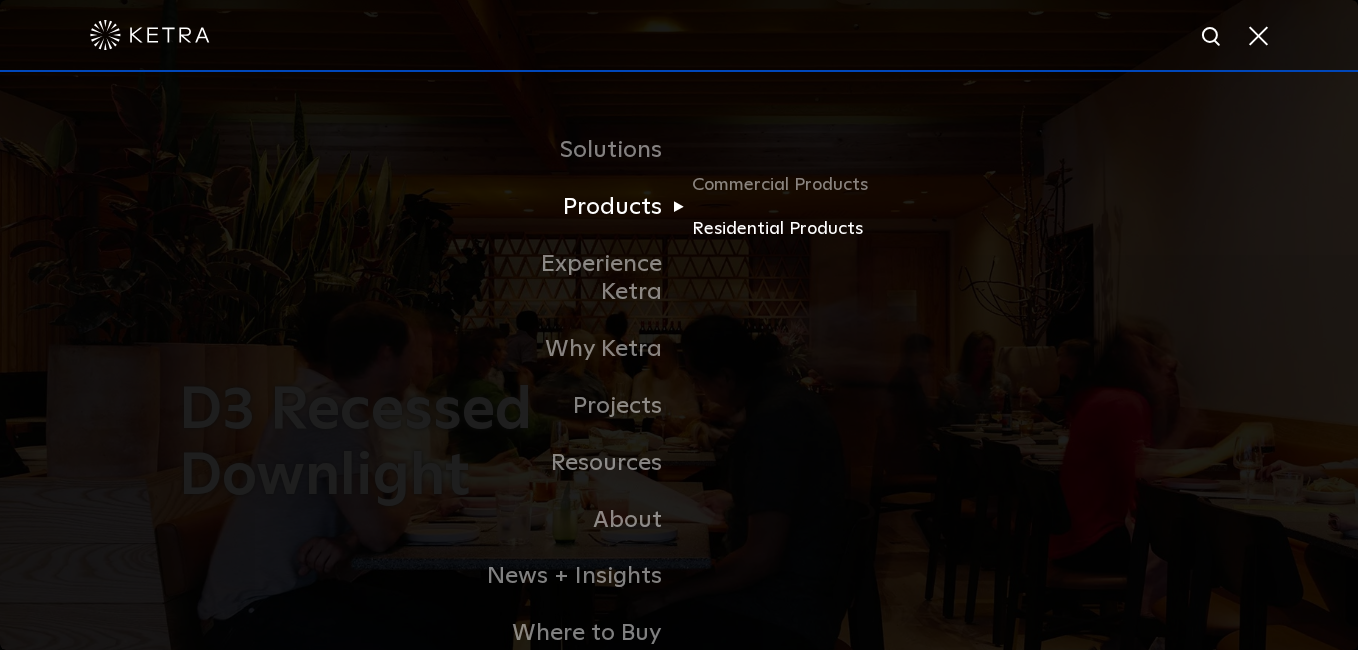 click on "Residential Products" at bounding box center (788, 229) 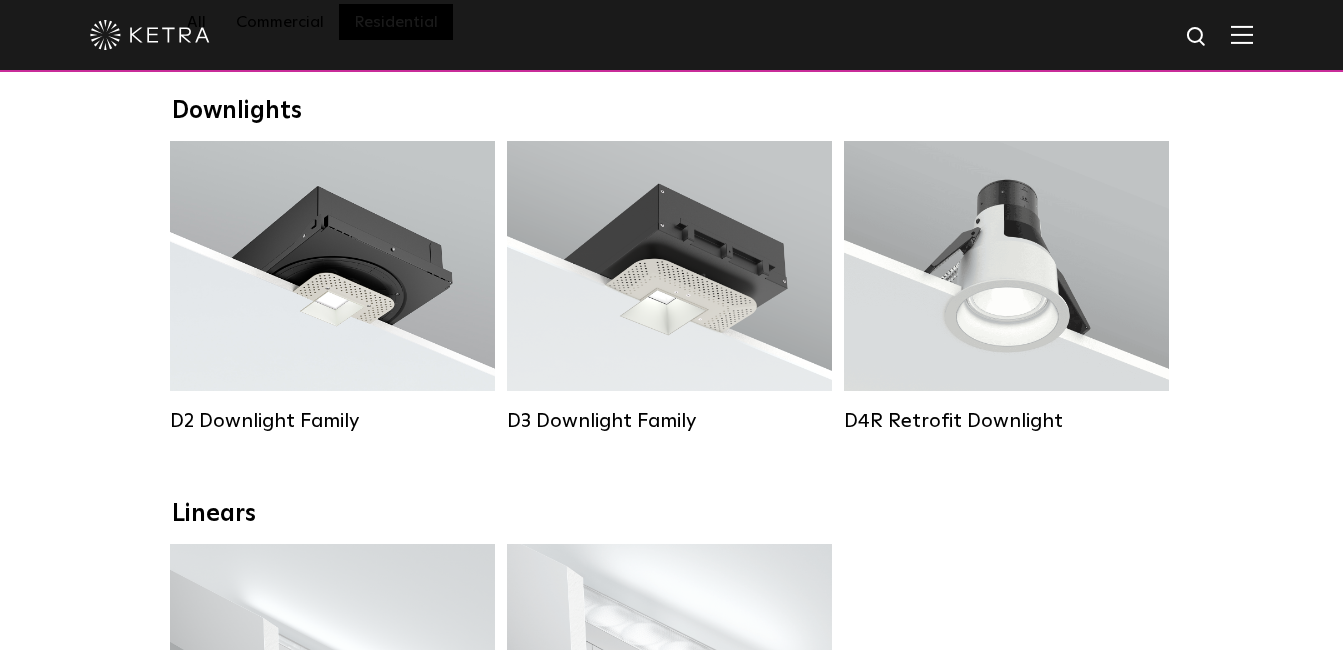 scroll, scrollTop: 300, scrollLeft: 0, axis: vertical 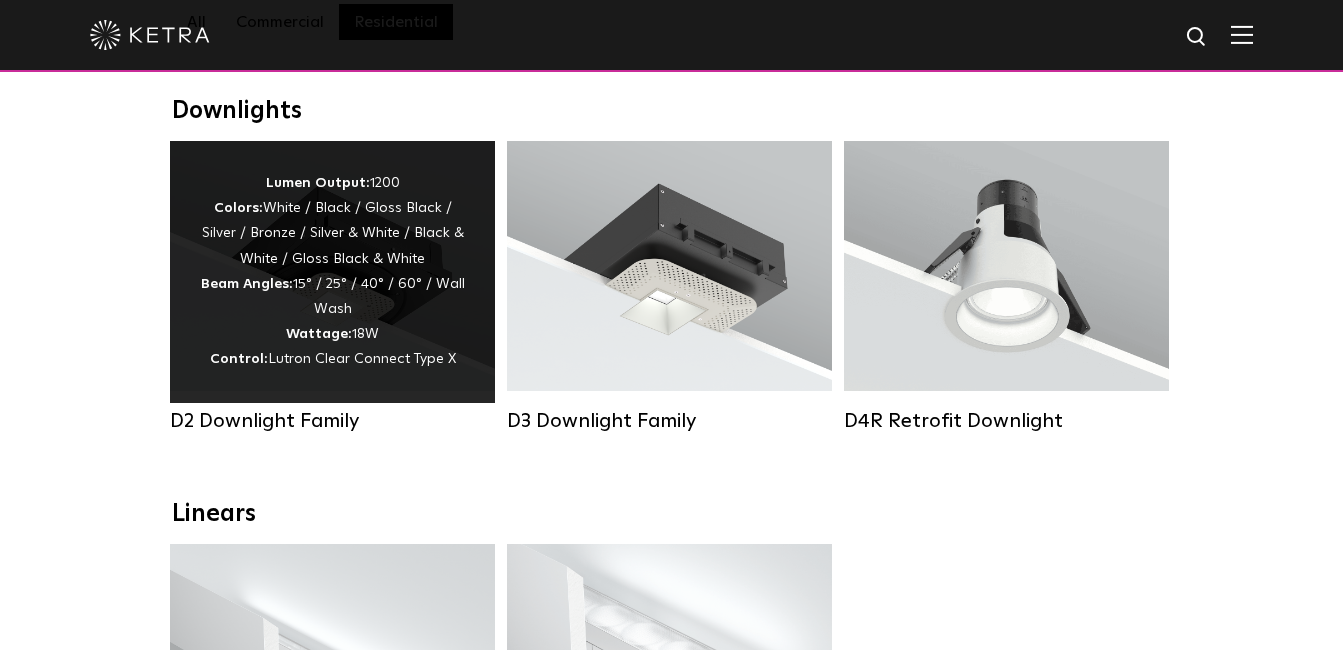 click on "D2 Downlight Family" at bounding box center [332, 421] 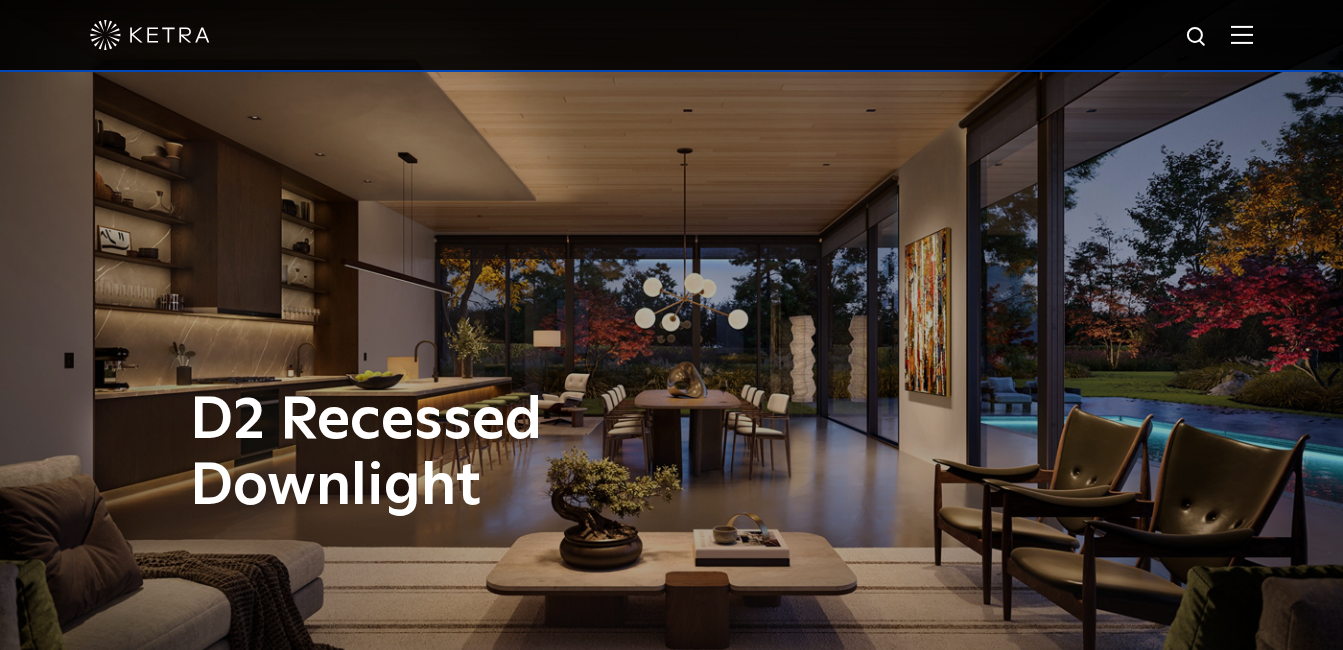 scroll, scrollTop: 0, scrollLeft: 0, axis: both 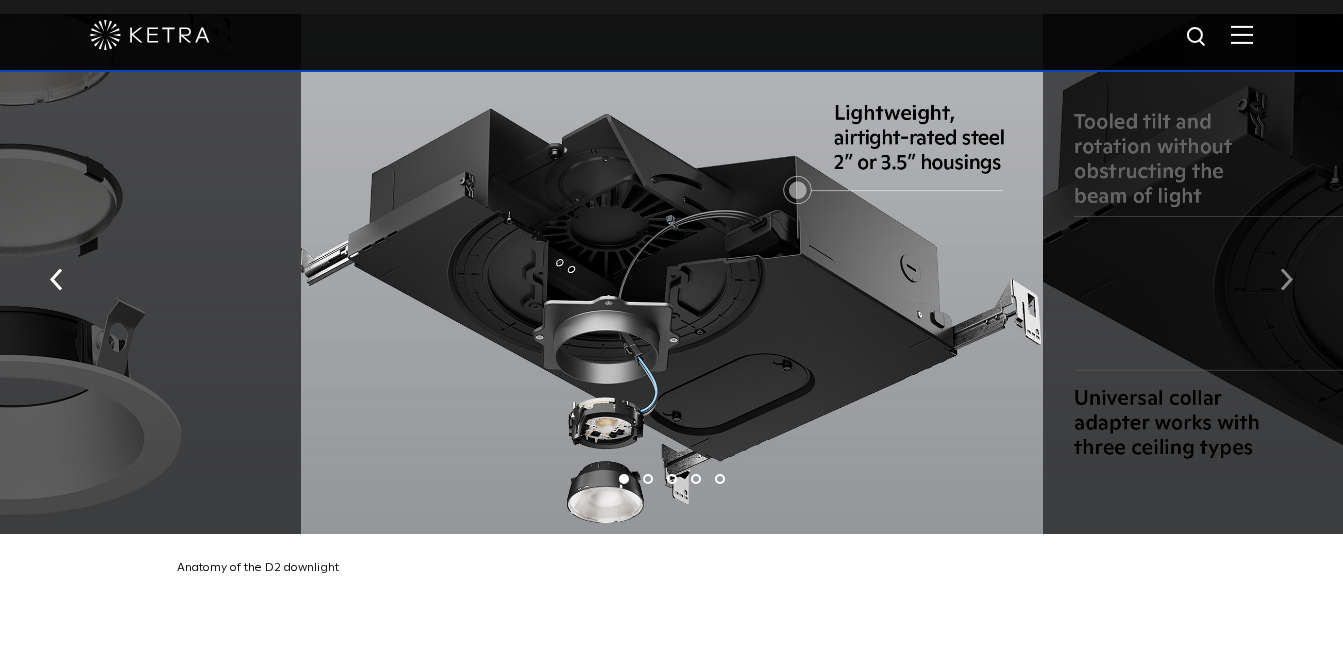 click at bounding box center (1286, 278) 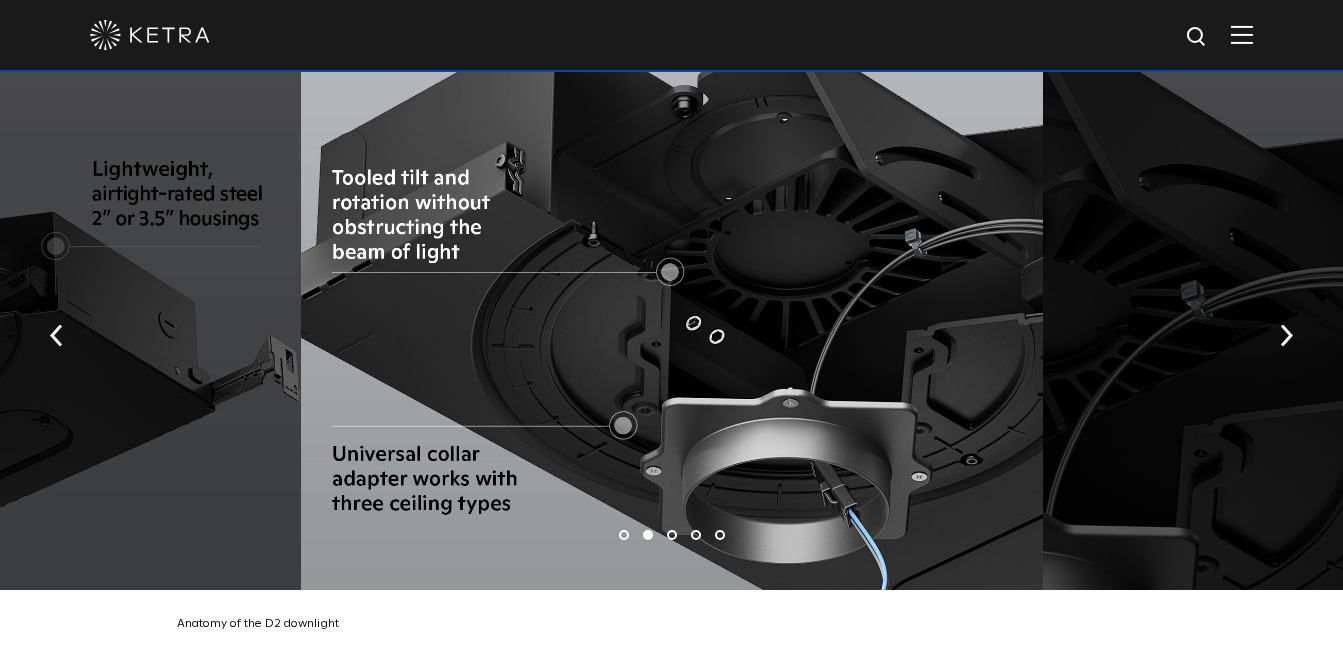 scroll, scrollTop: 3100, scrollLeft: 0, axis: vertical 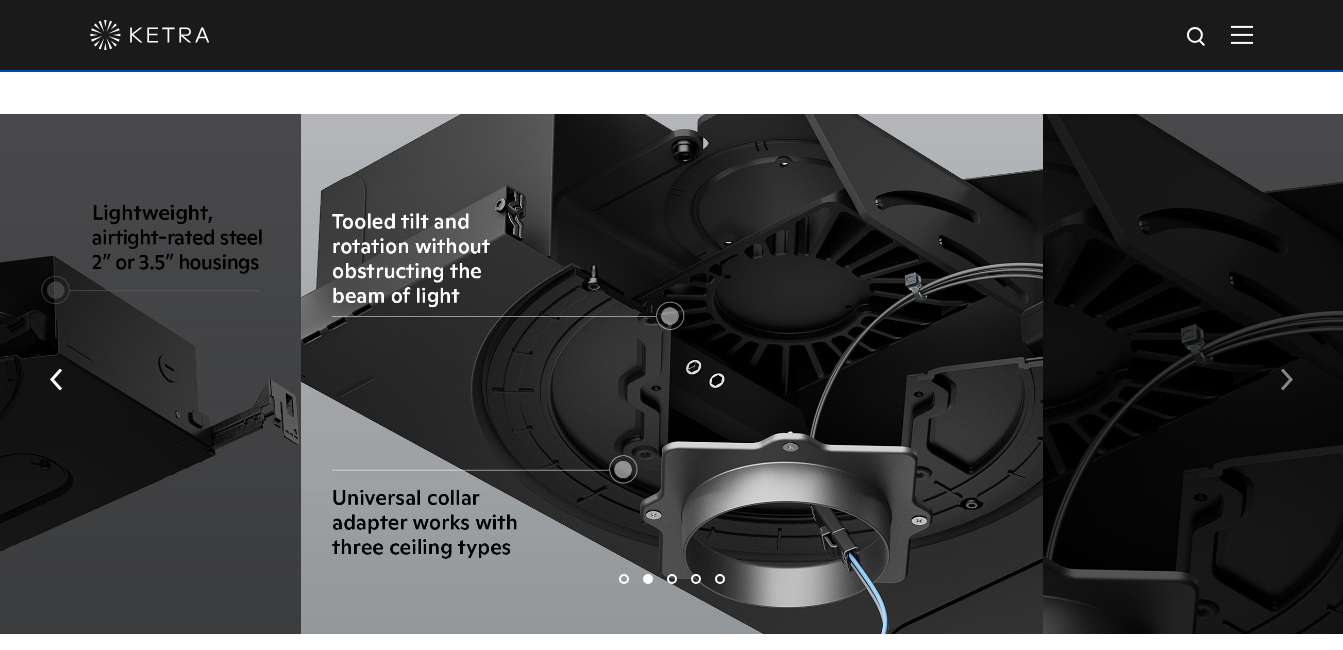 click at bounding box center (1286, 380) 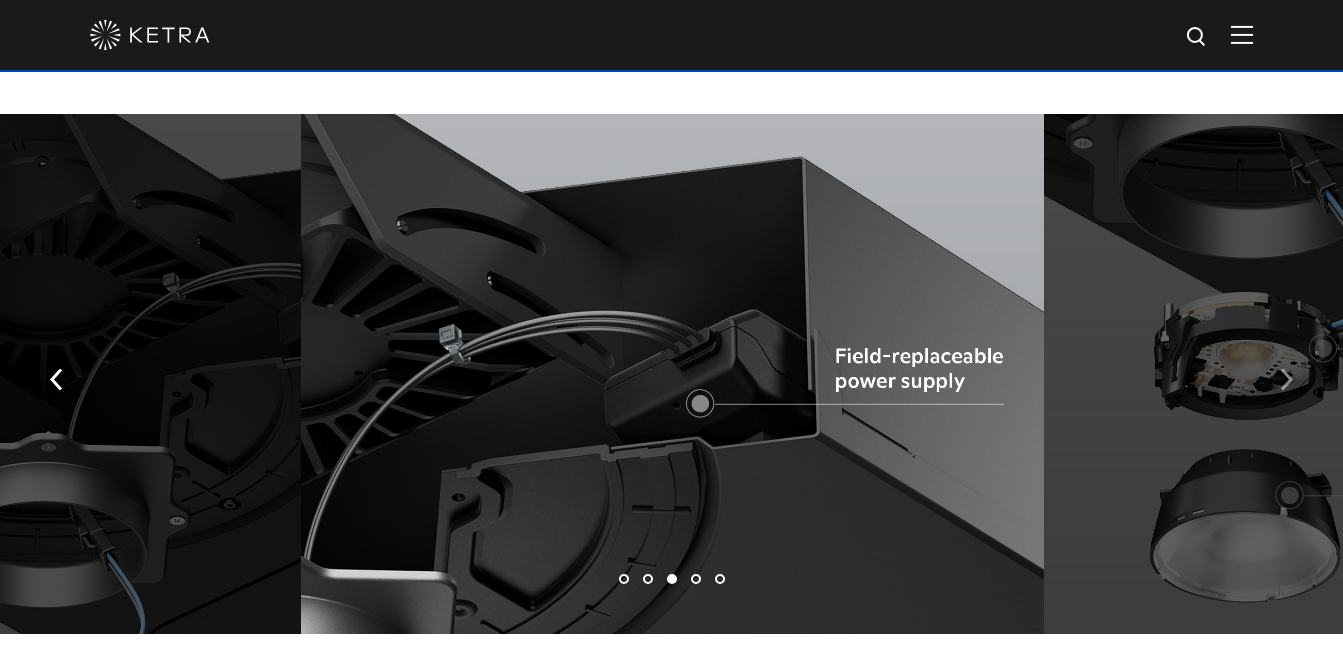 click at bounding box center [1286, 380] 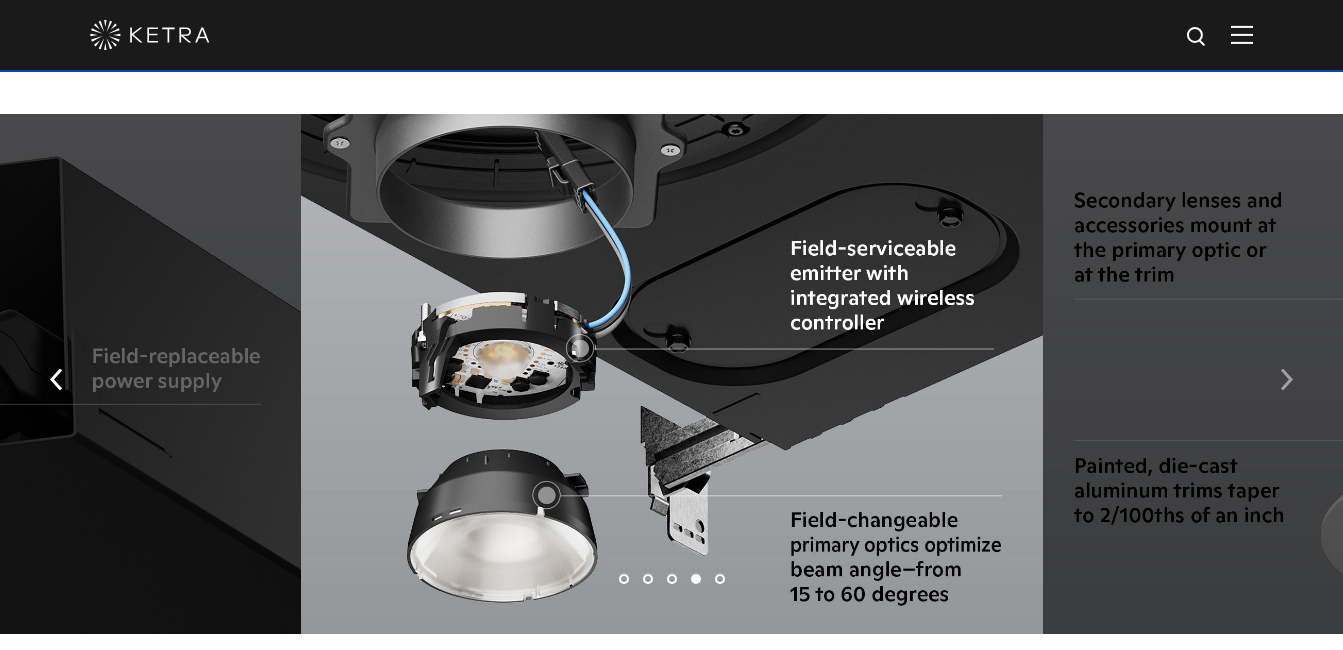 click at bounding box center [1286, 380] 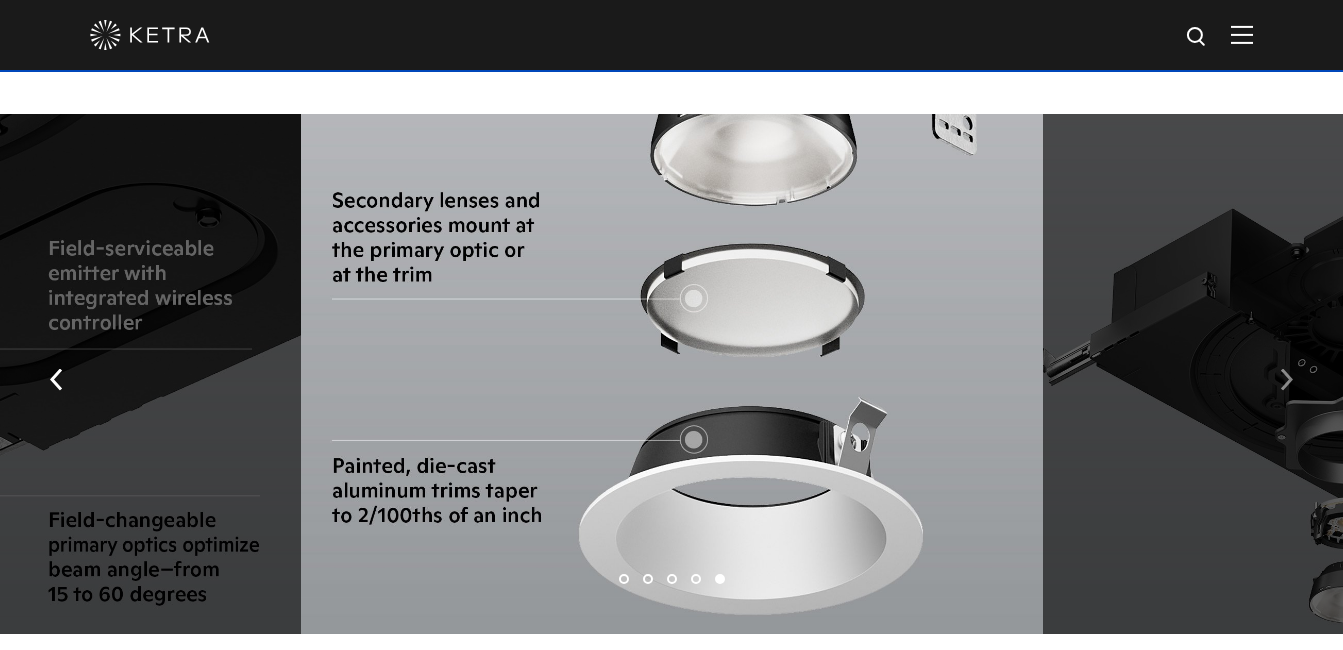 click at bounding box center [1286, 380] 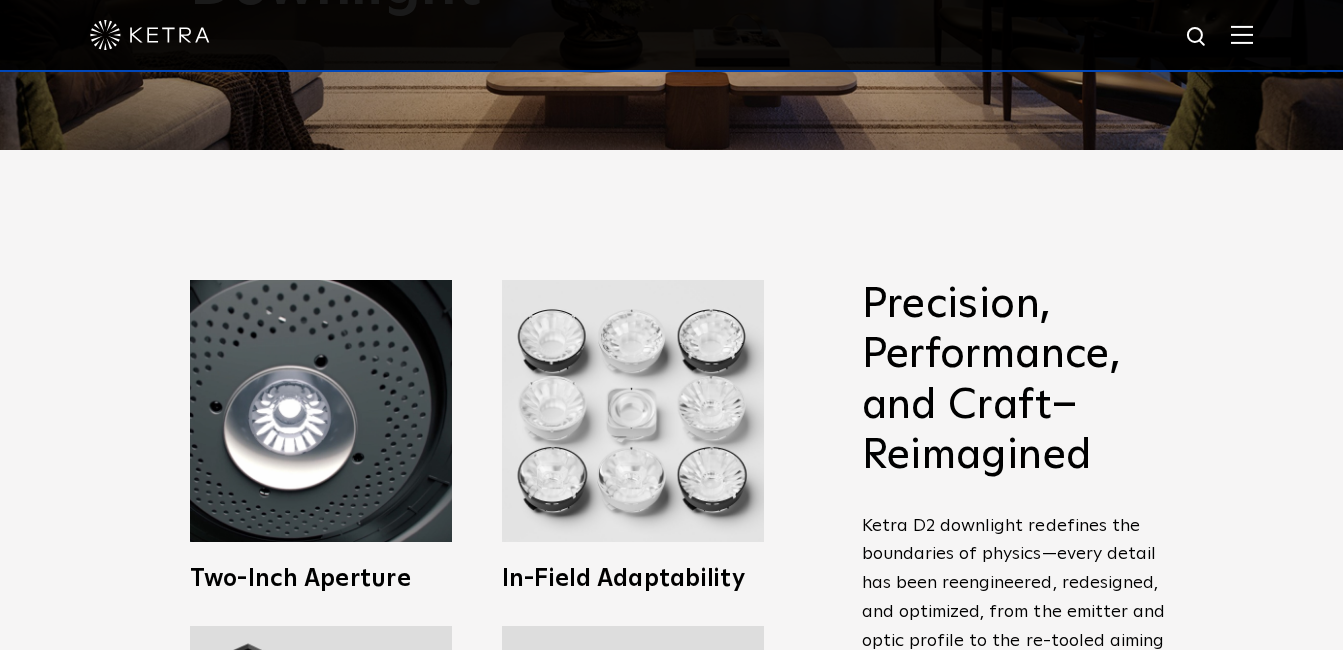 scroll, scrollTop: 0, scrollLeft: 0, axis: both 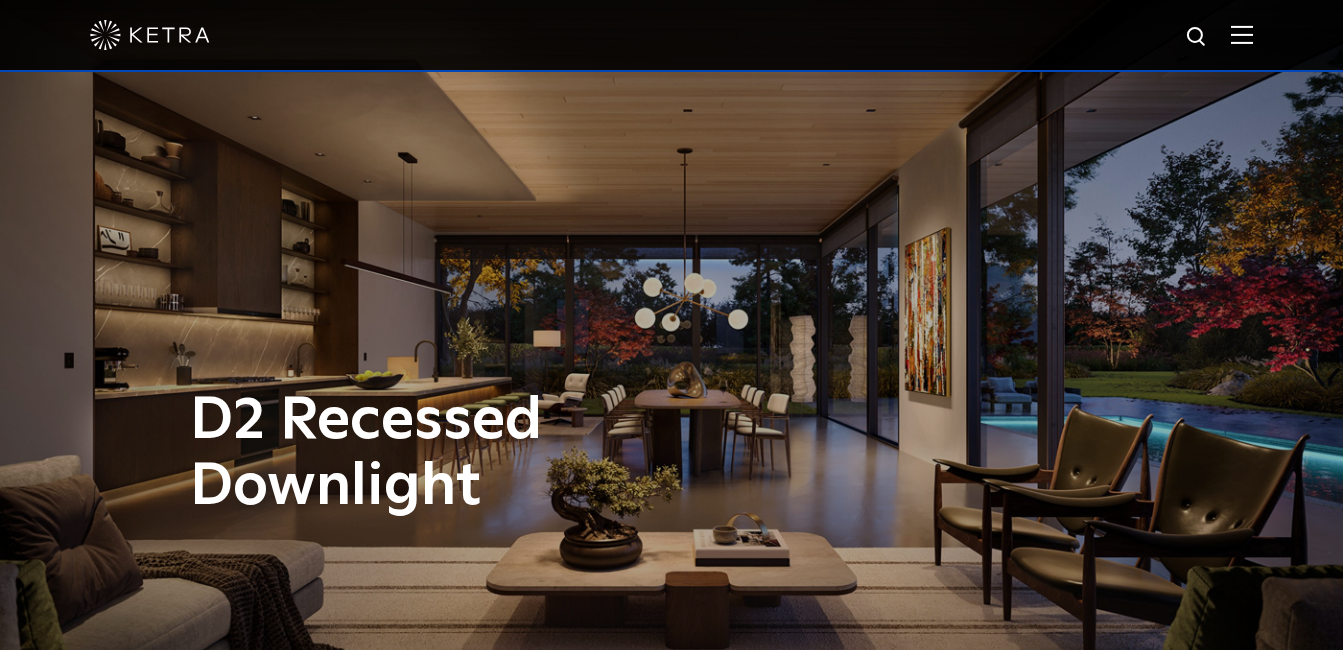 click at bounding box center [1242, 34] 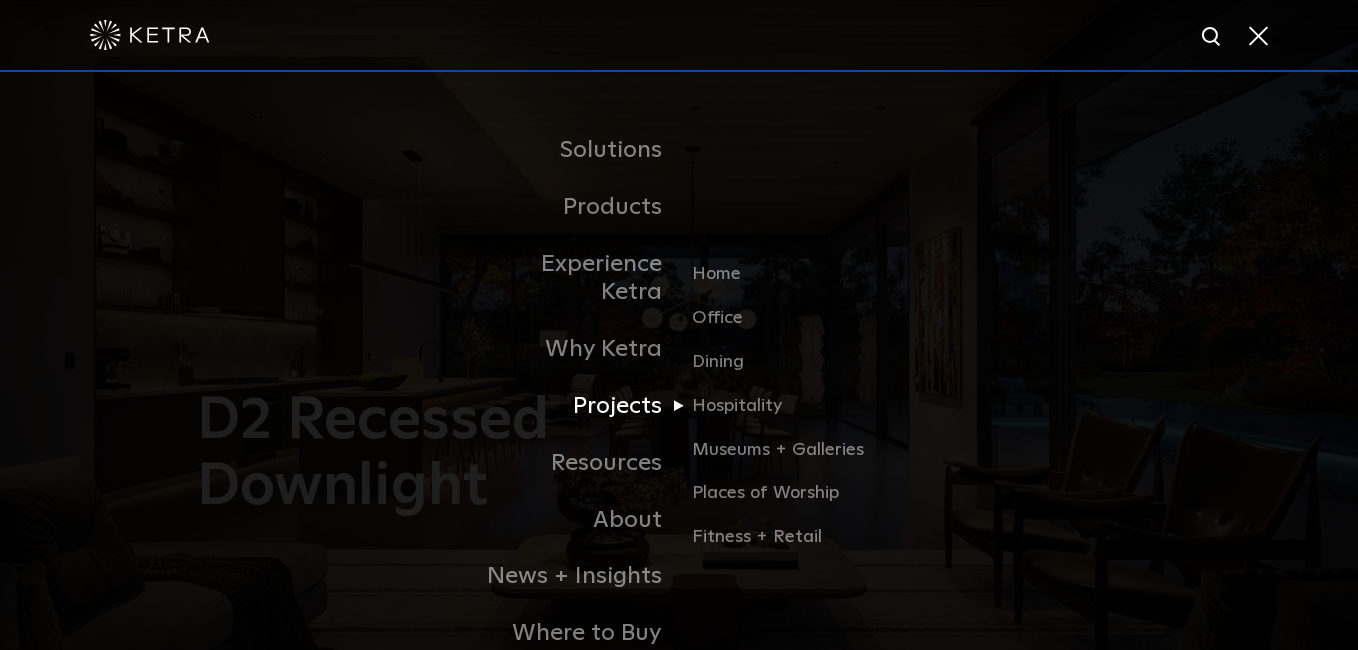 click on "Projects" at bounding box center (576, 406) 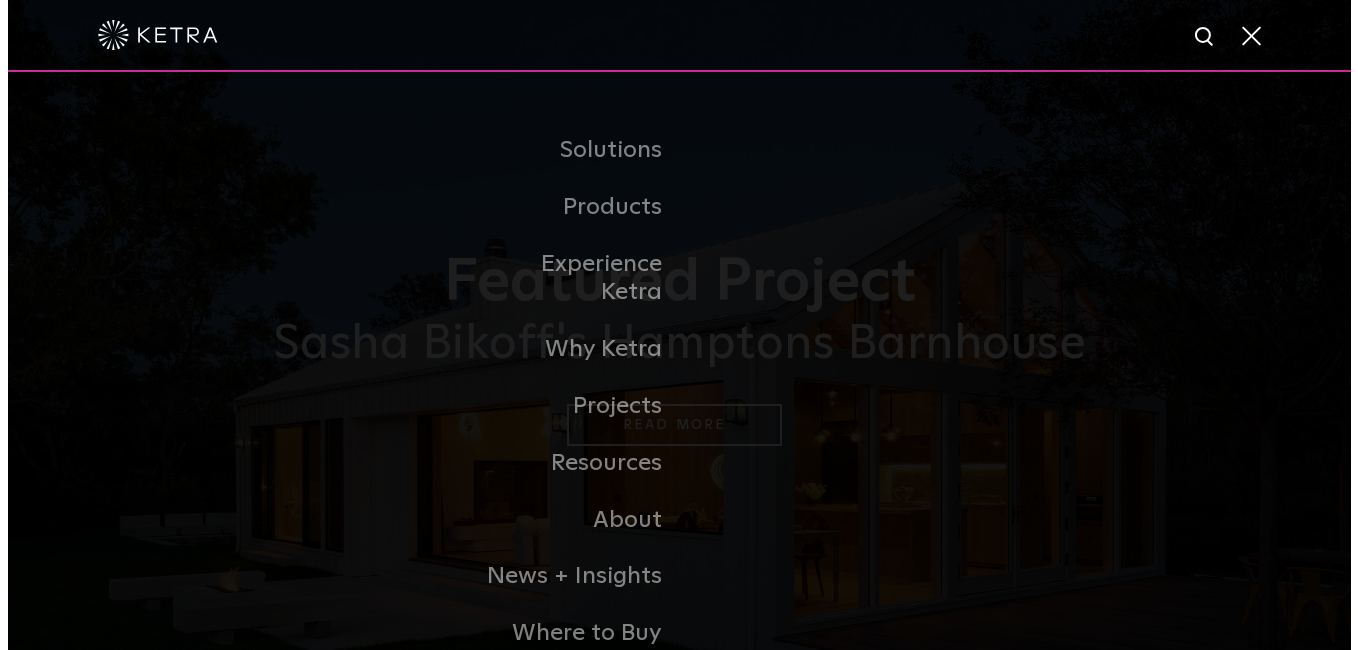scroll, scrollTop: 0, scrollLeft: 0, axis: both 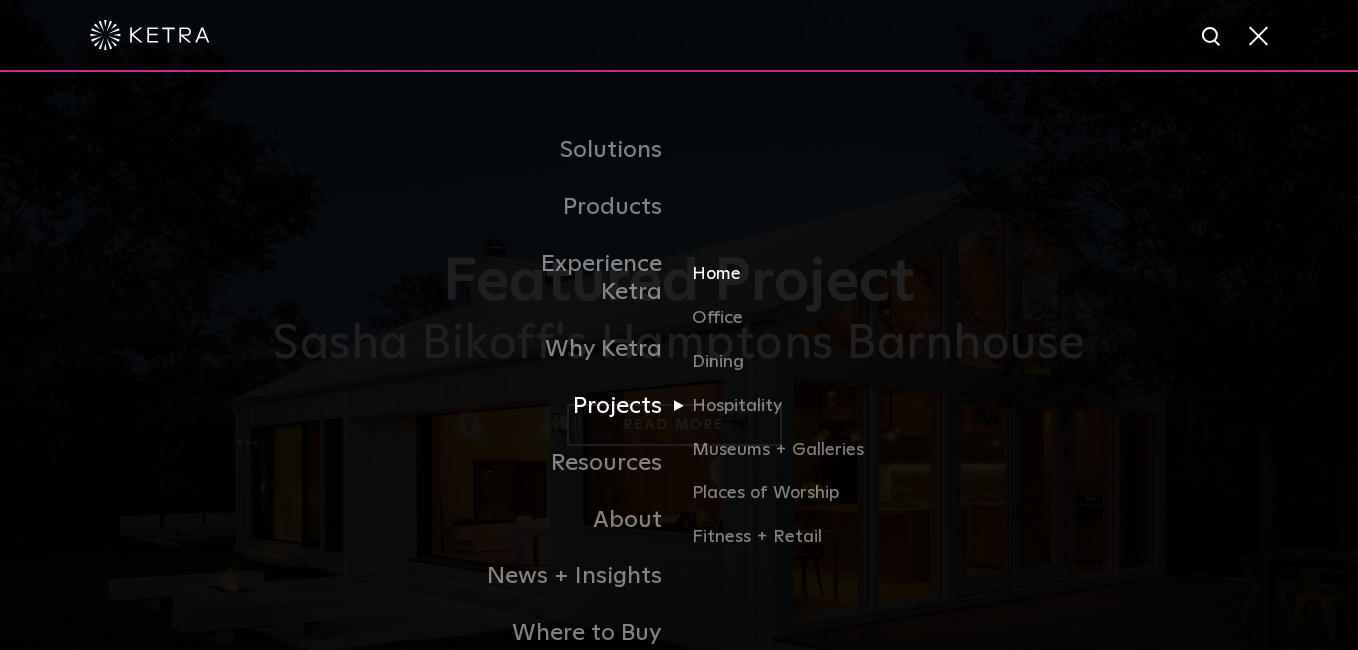 click on "Home" at bounding box center [788, 283] 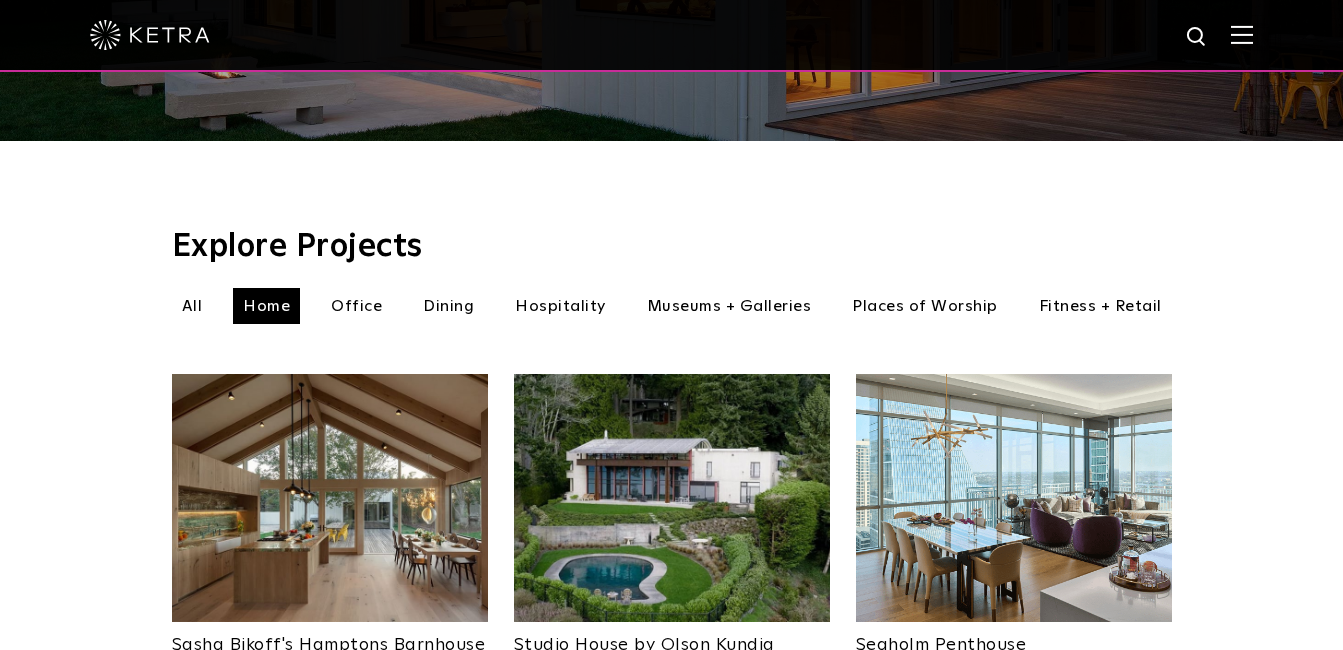 scroll, scrollTop: 800, scrollLeft: 0, axis: vertical 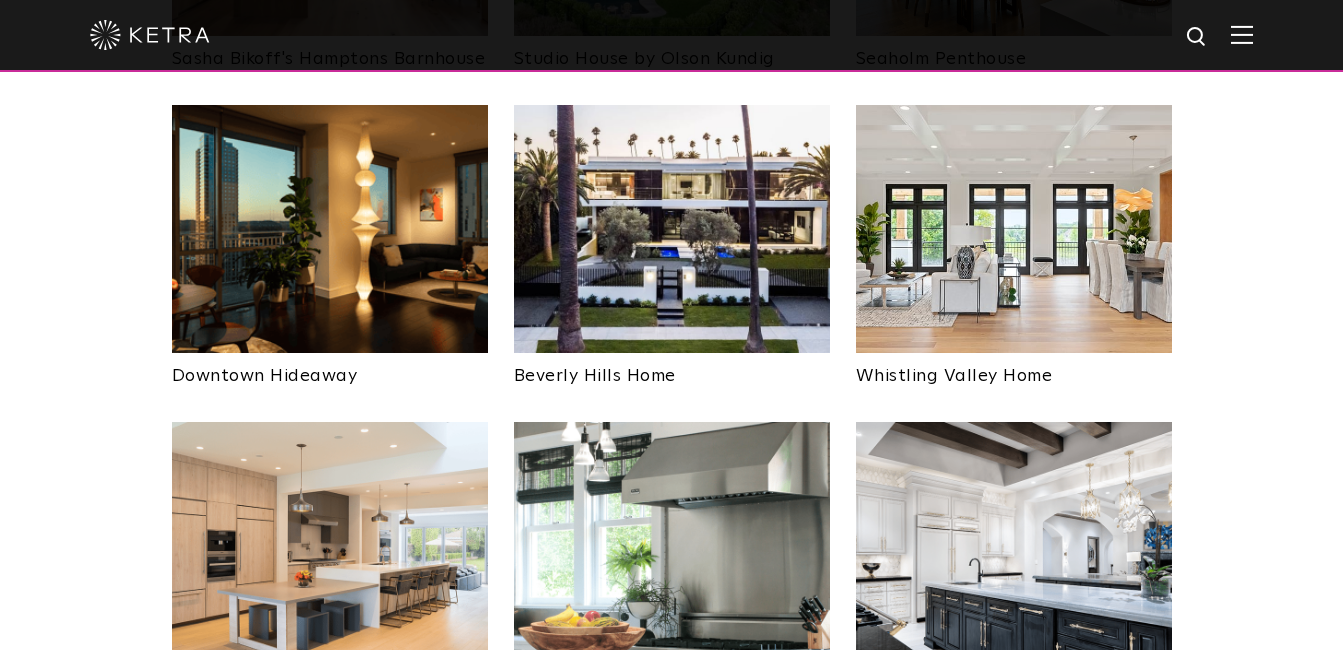 click at bounding box center (330, 229) 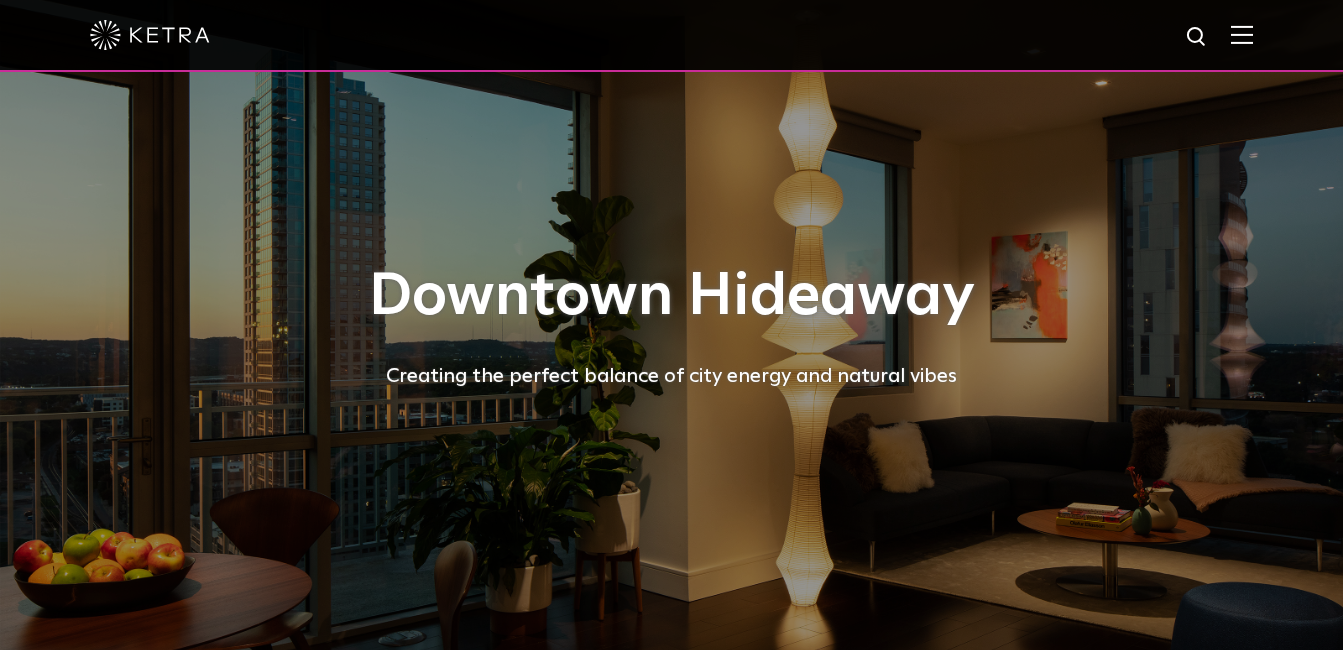 scroll, scrollTop: 0, scrollLeft: 0, axis: both 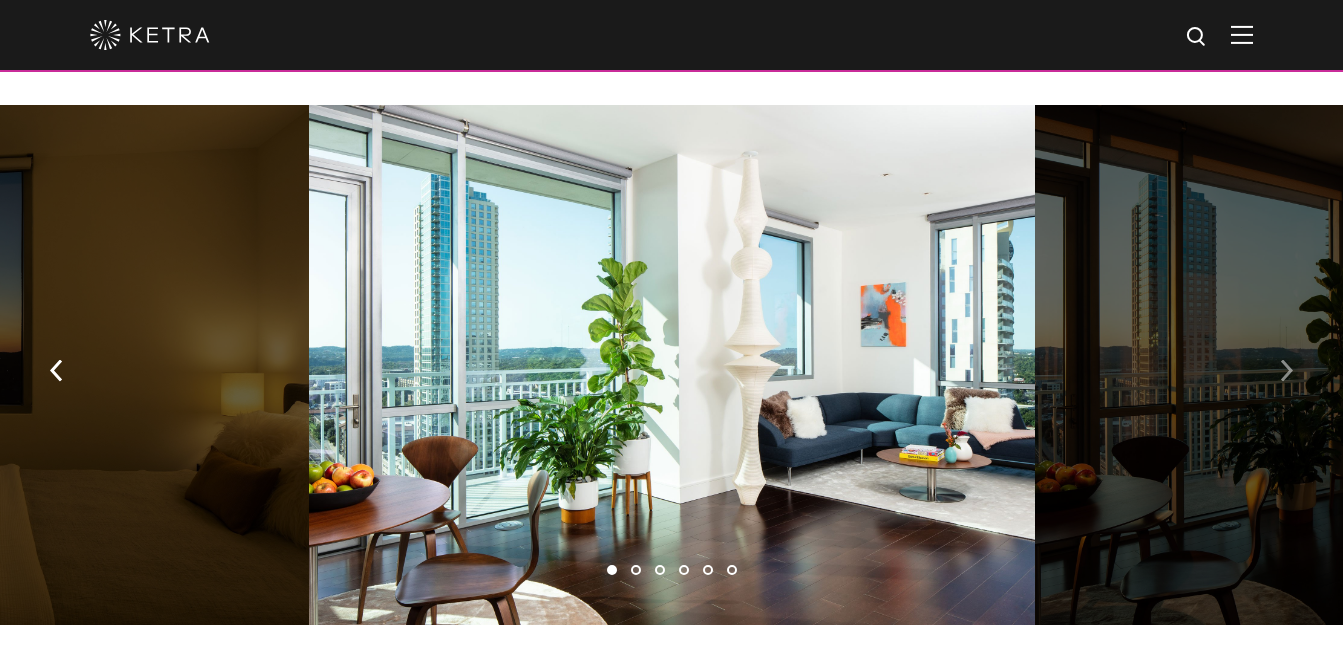 click at bounding box center [1286, 371] 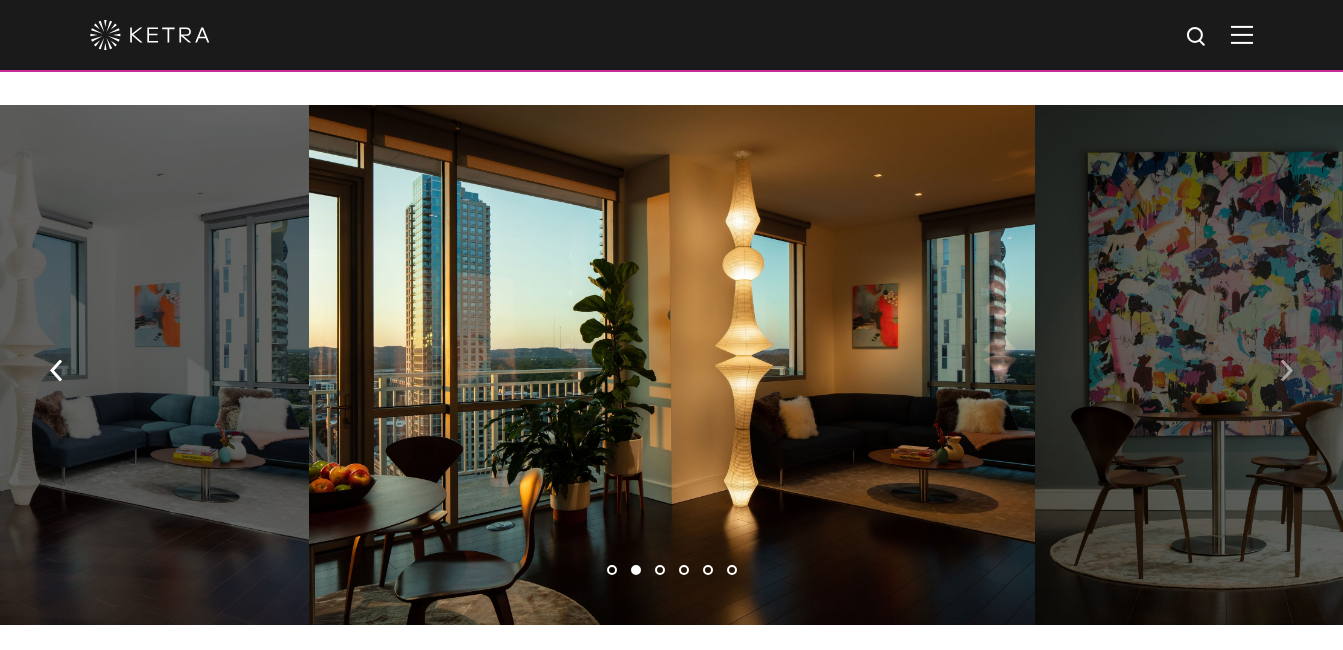 click at bounding box center (1286, 371) 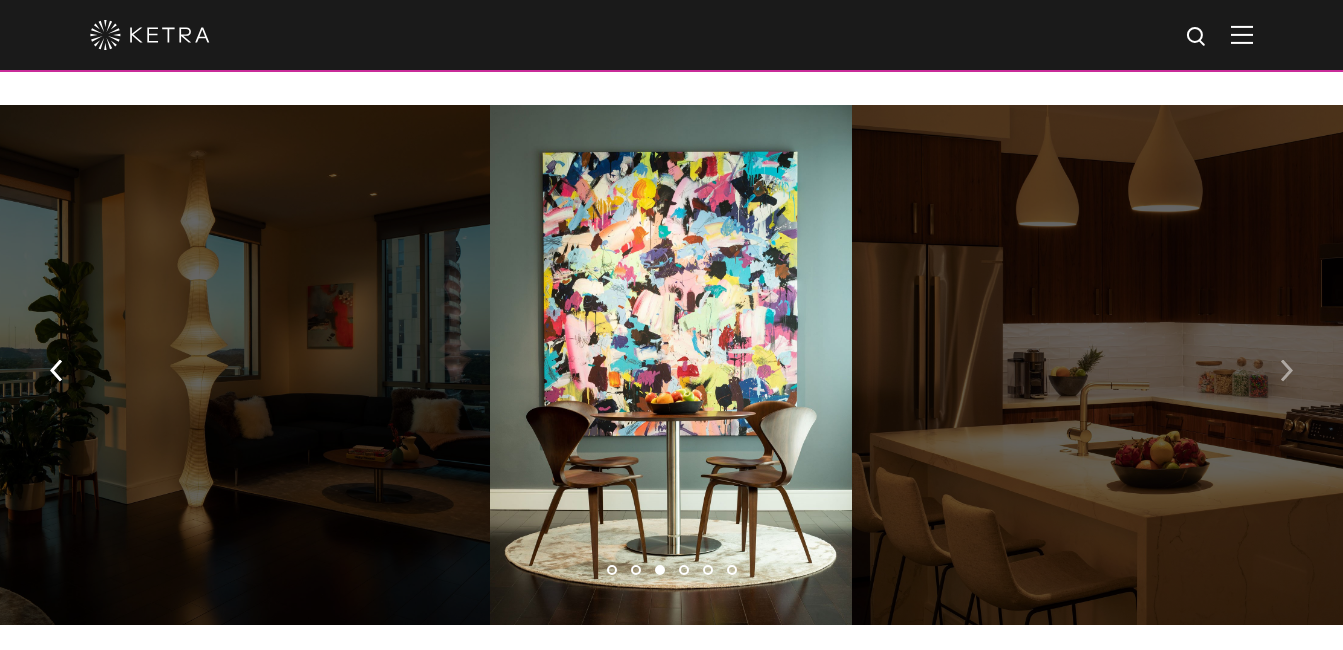click at bounding box center (1286, 371) 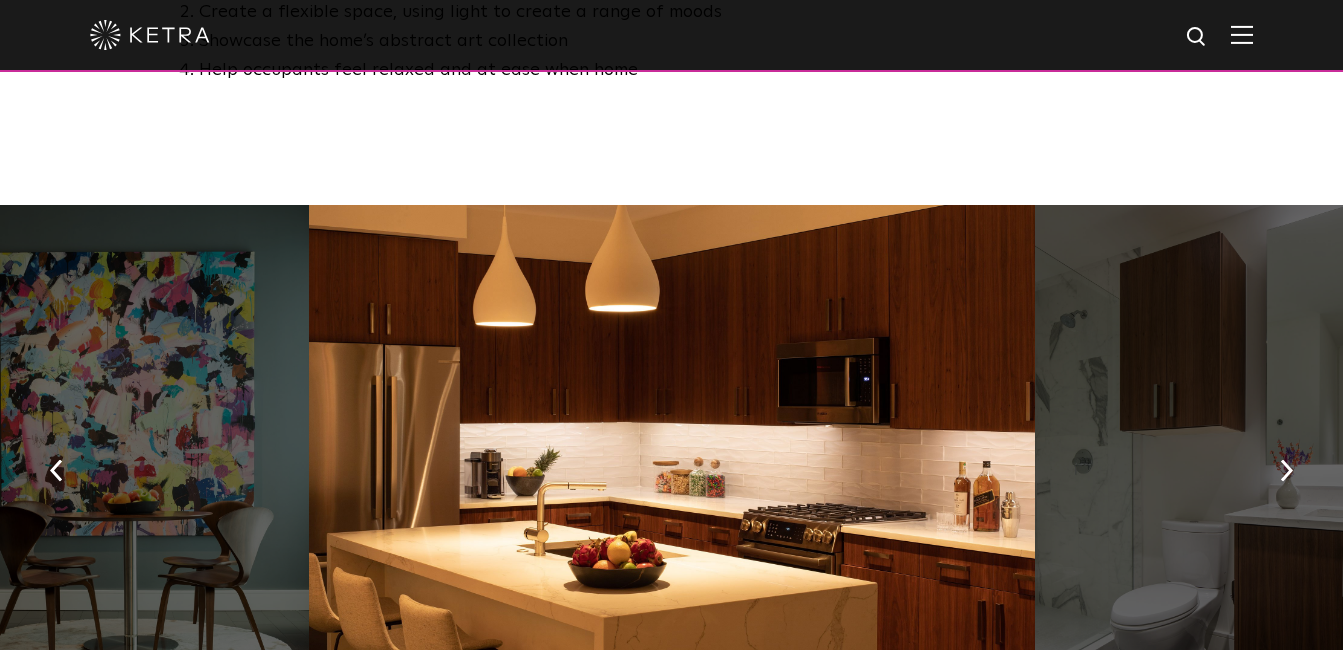 scroll, scrollTop: 1300, scrollLeft: 0, axis: vertical 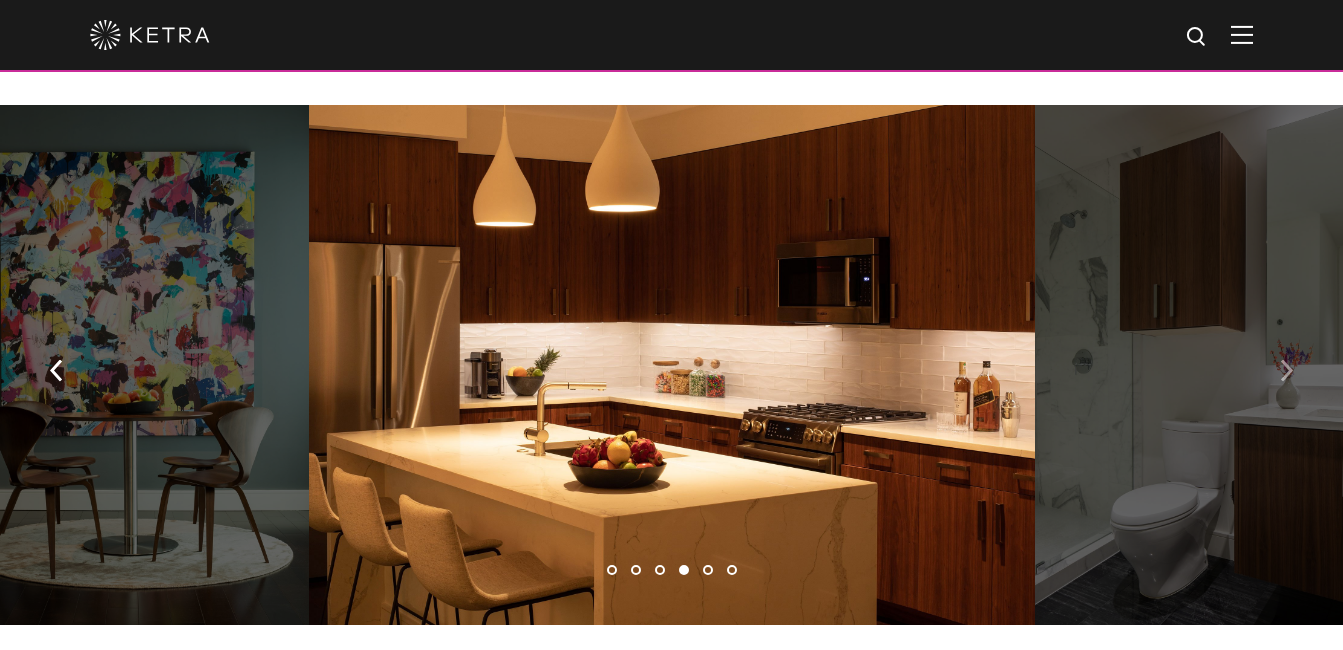 click at bounding box center (1286, 371) 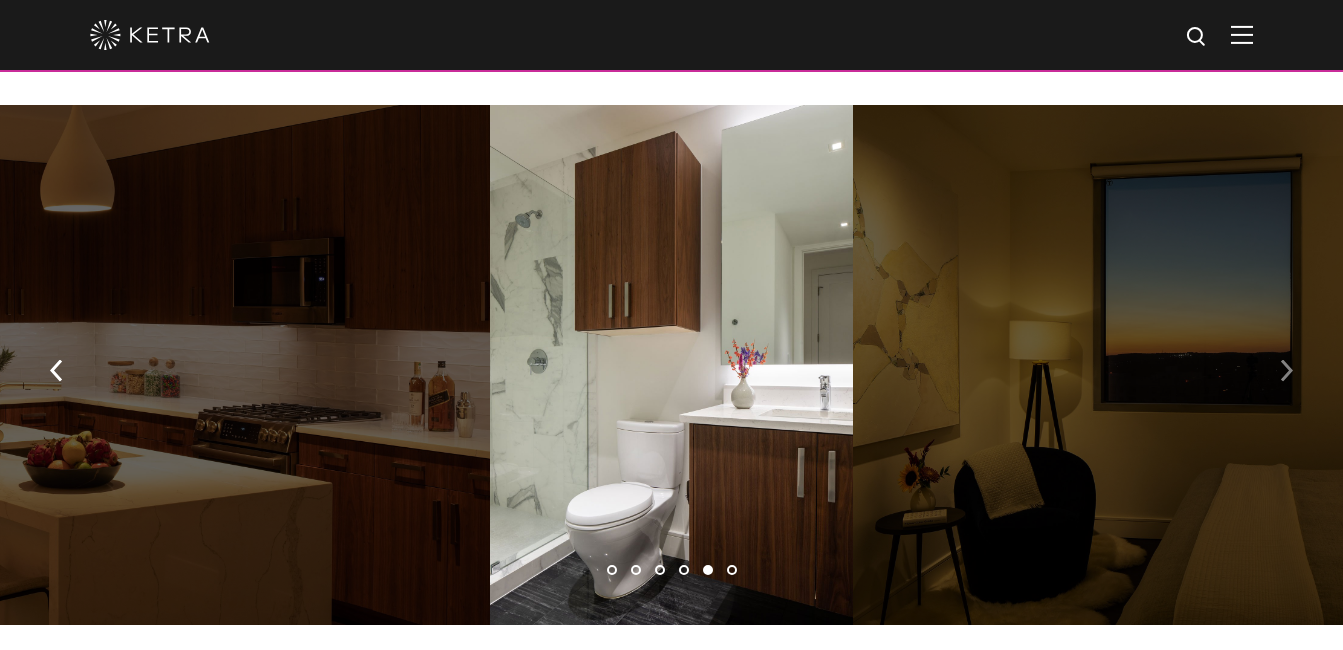 click at bounding box center [1286, 371] 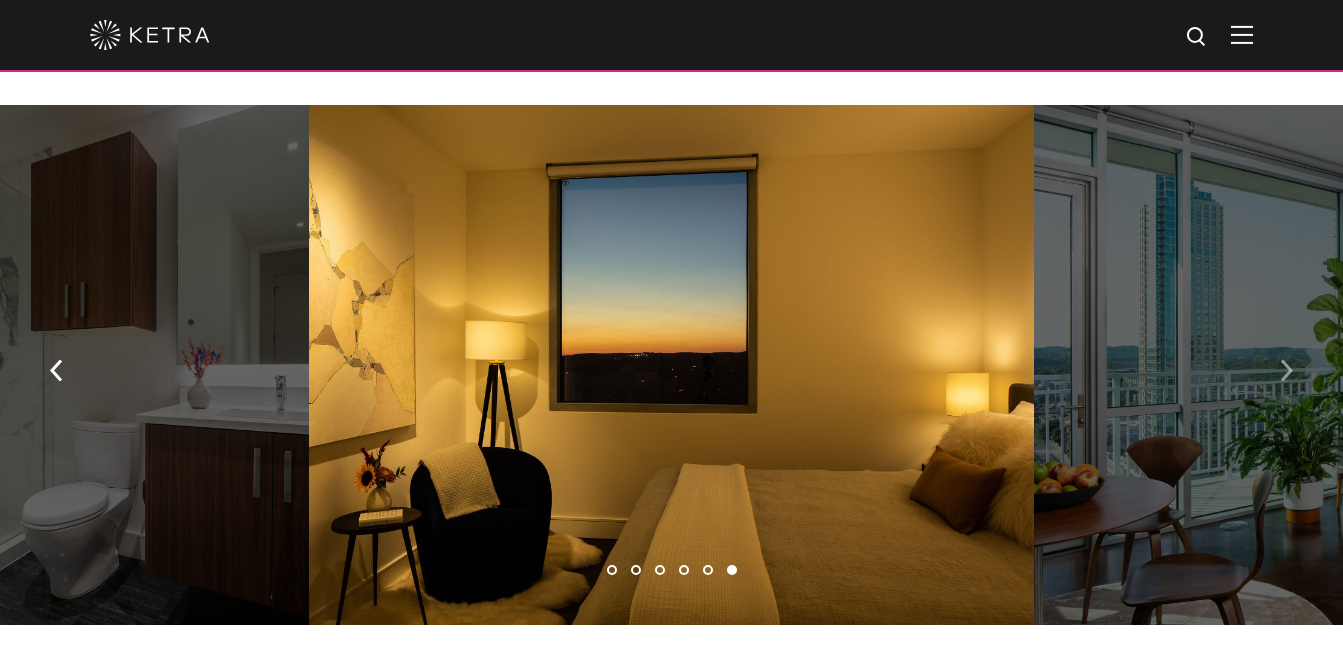 click at bounding box center (1286, 371) 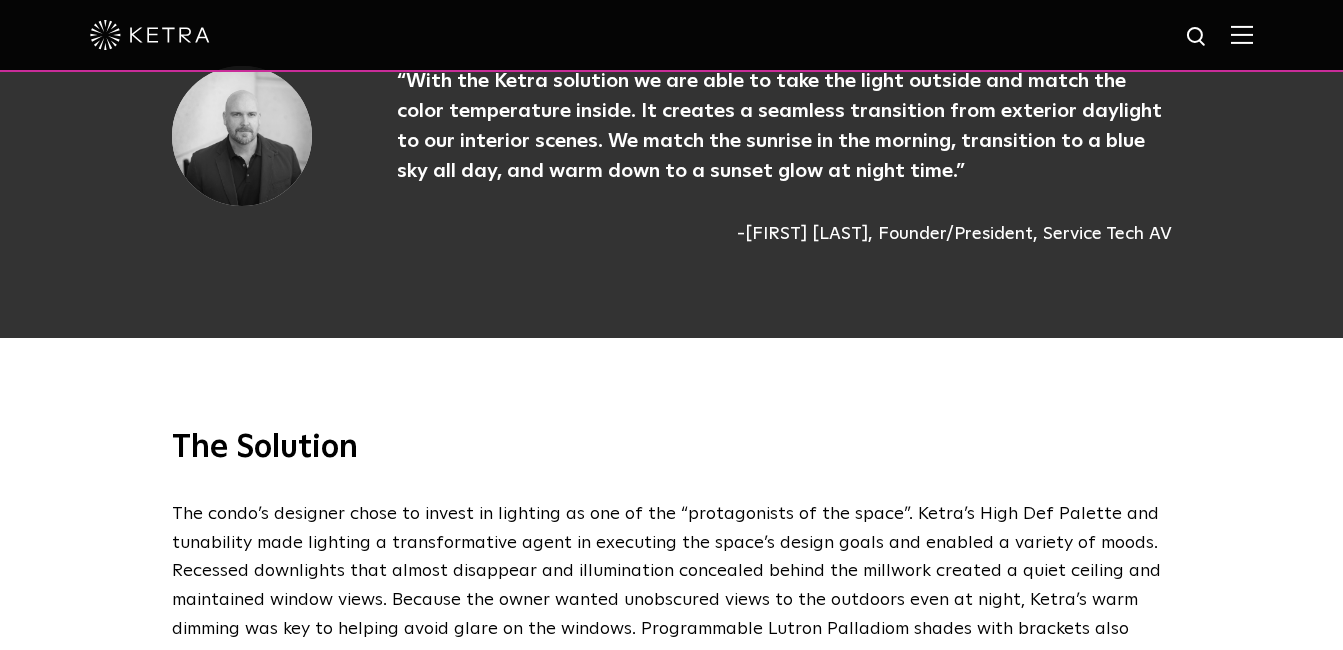 scroll, scrollTop: 2500, scrollLeft: 0, axis: vertical 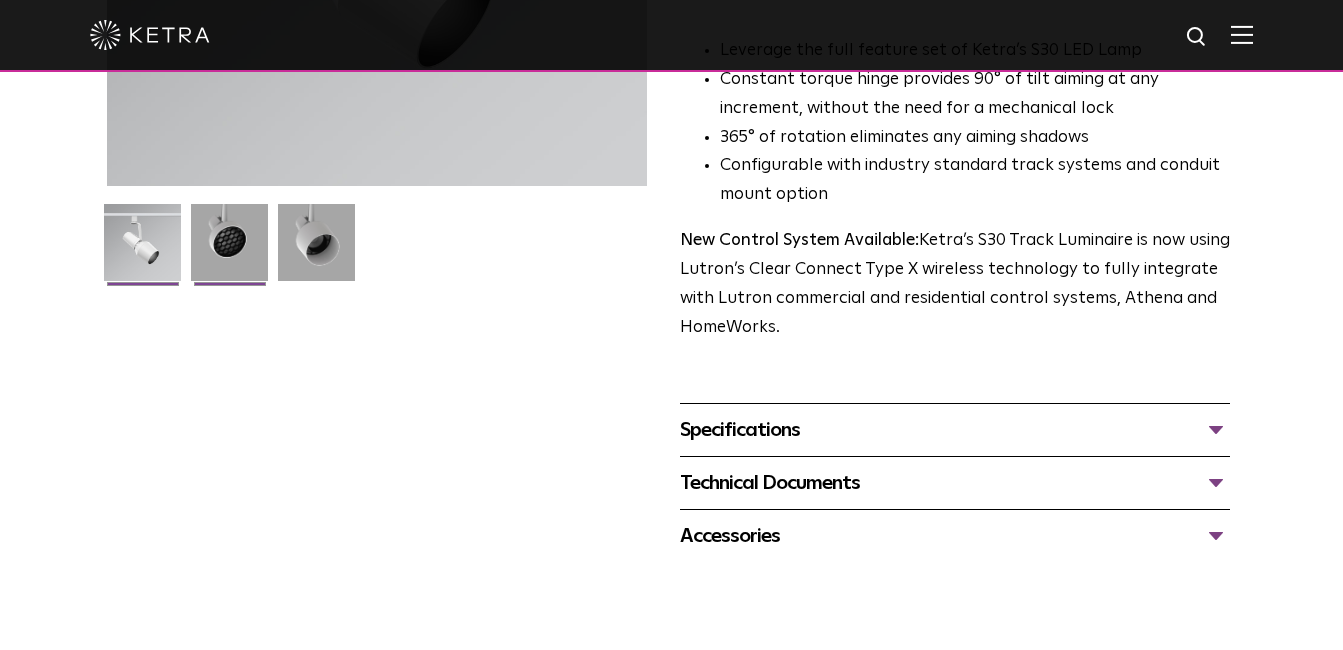 click at bounding box center (229, 250) 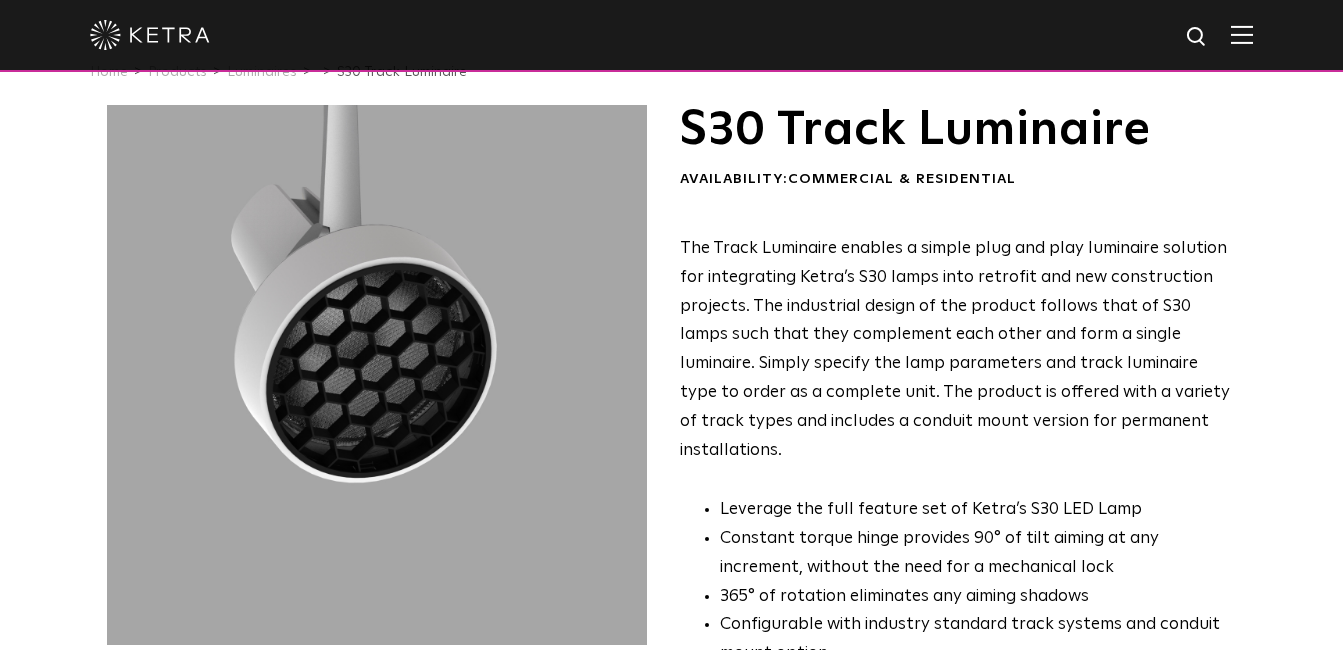 scroll, scrollTop: 0, scrollLeft: 0, axis: both 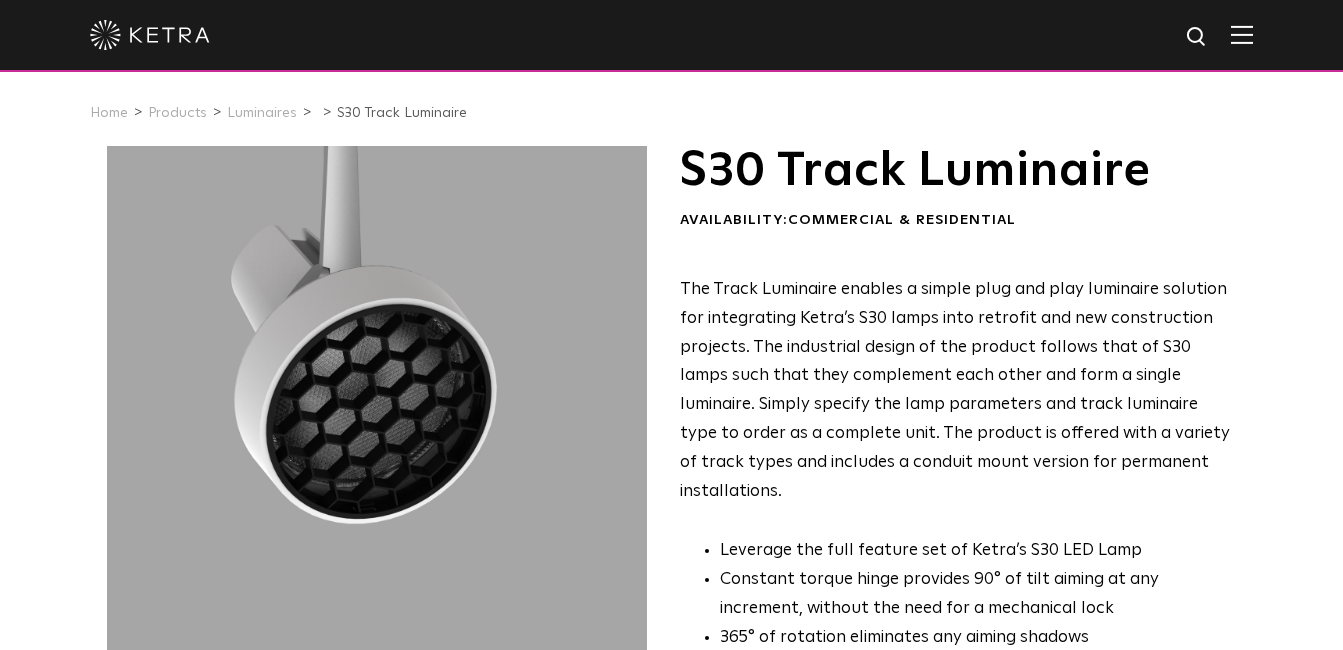click at bounding box center (671, 36) 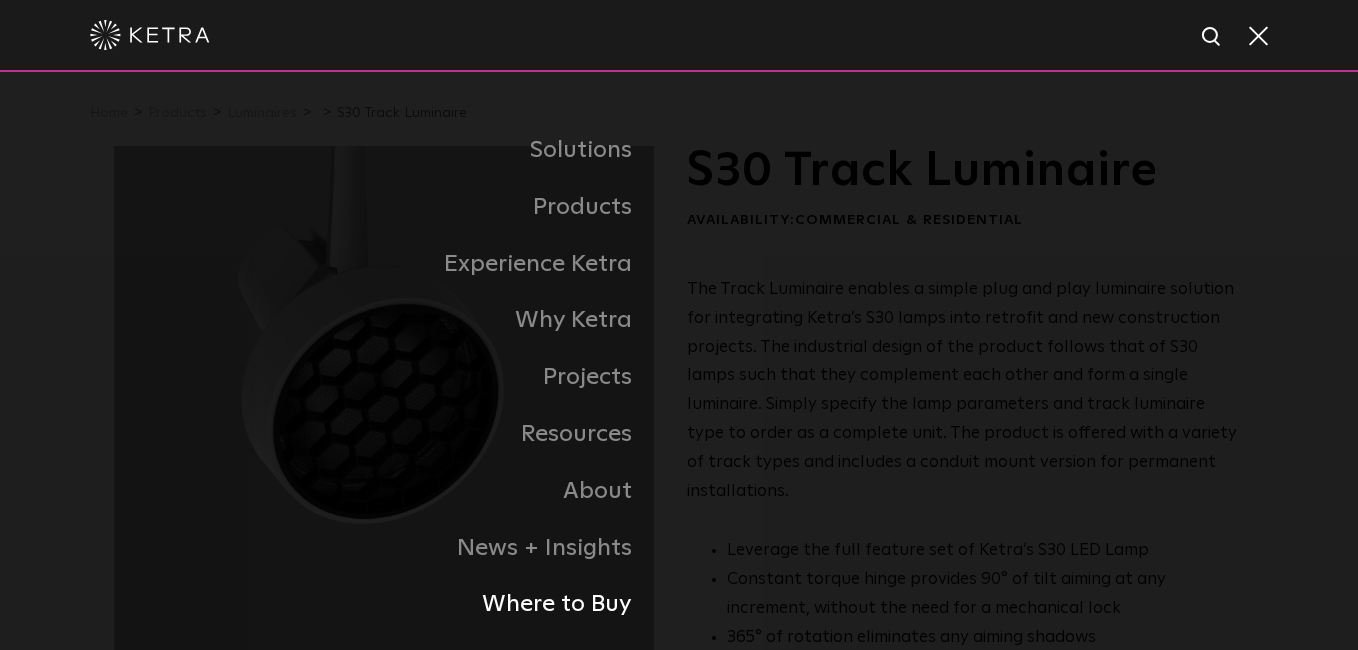 click on "Where to Buy" at bounding box center [396, 604] 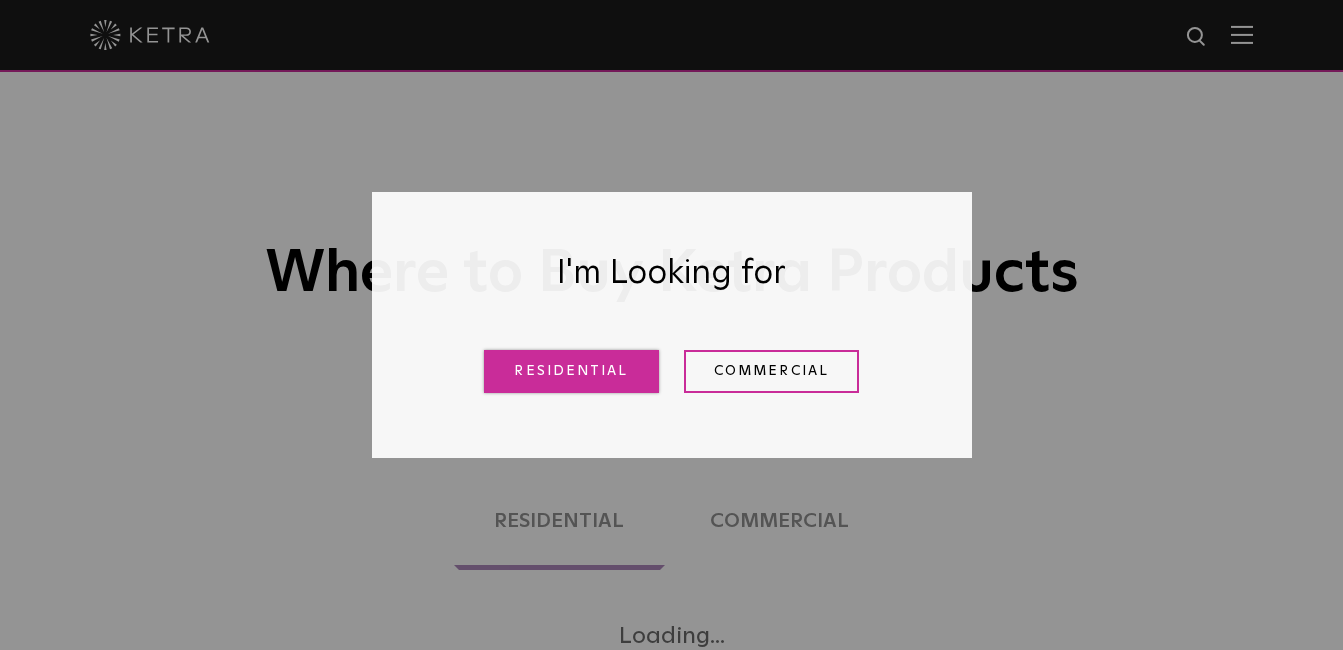 scroll, scrollTop: 0, scrollLeft: 0, axis: both 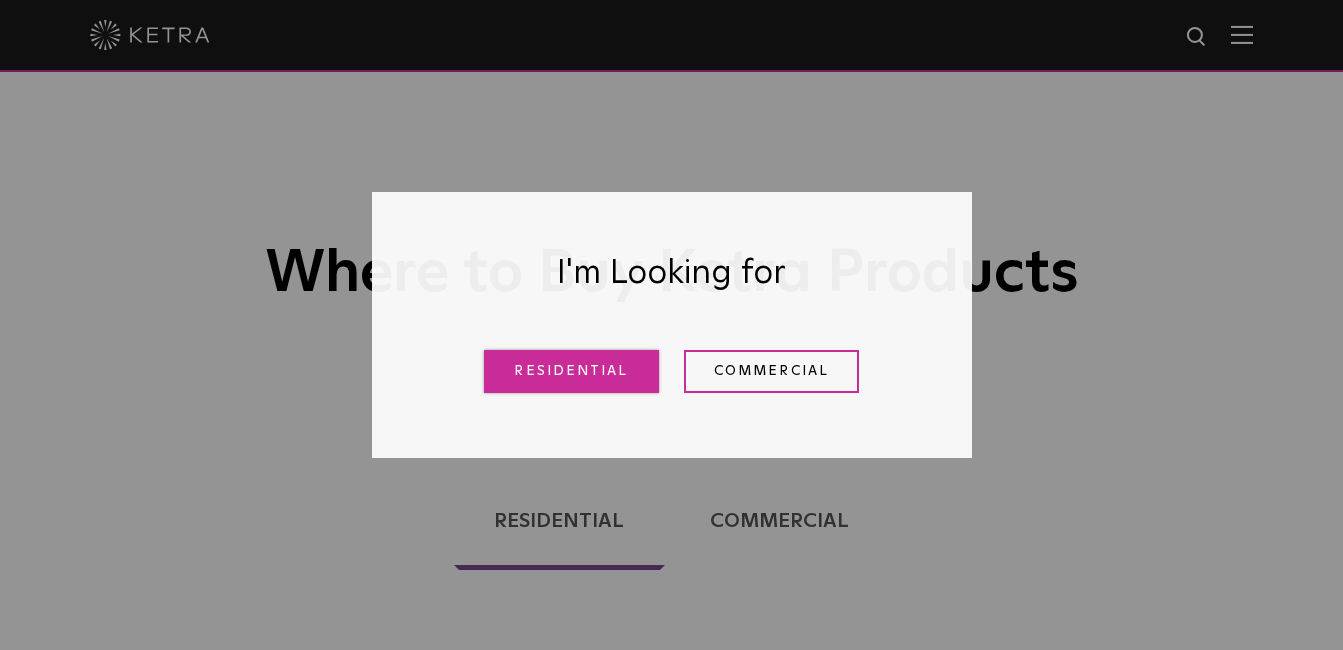click on "Residential" at bounding box center (571, 371) 